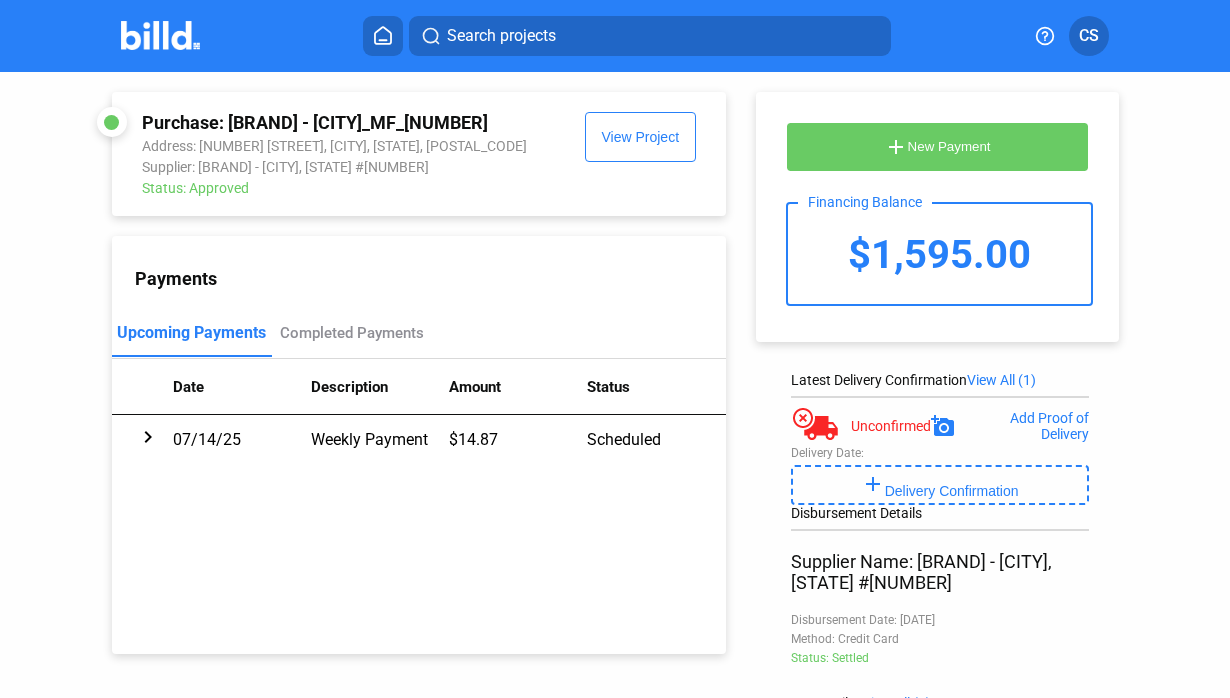 scroll, scrollTop: 0, scrollLeft: 0, axis: both 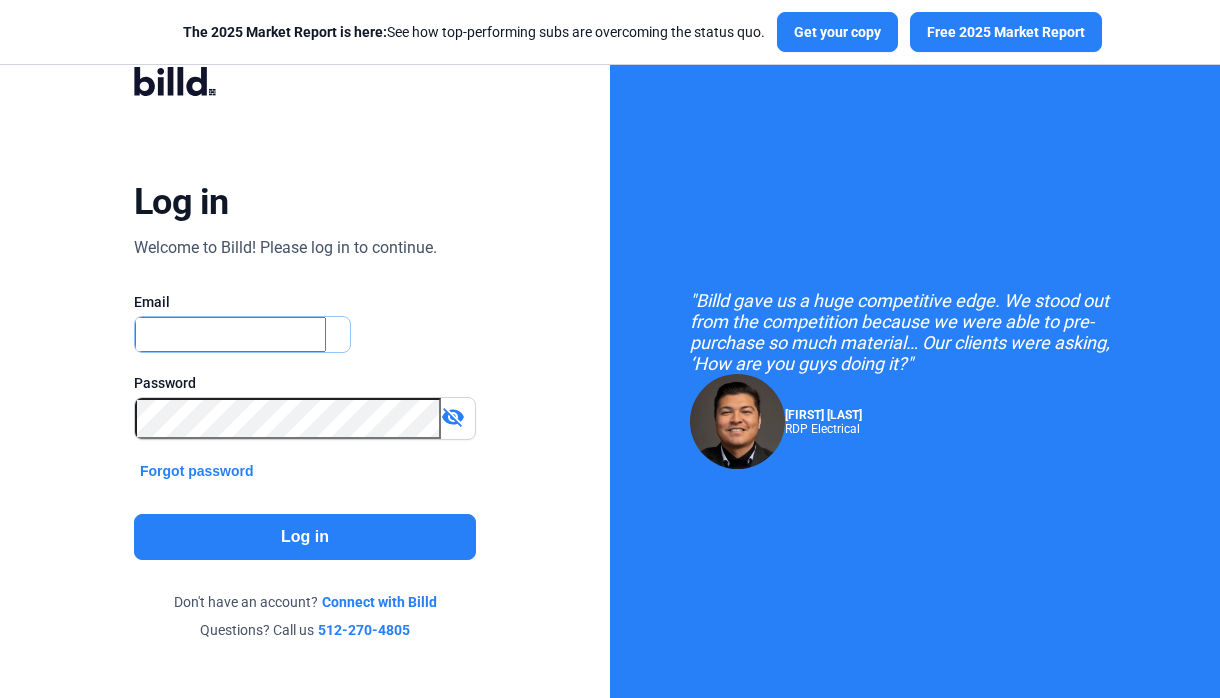 type on "[EMAIL]" 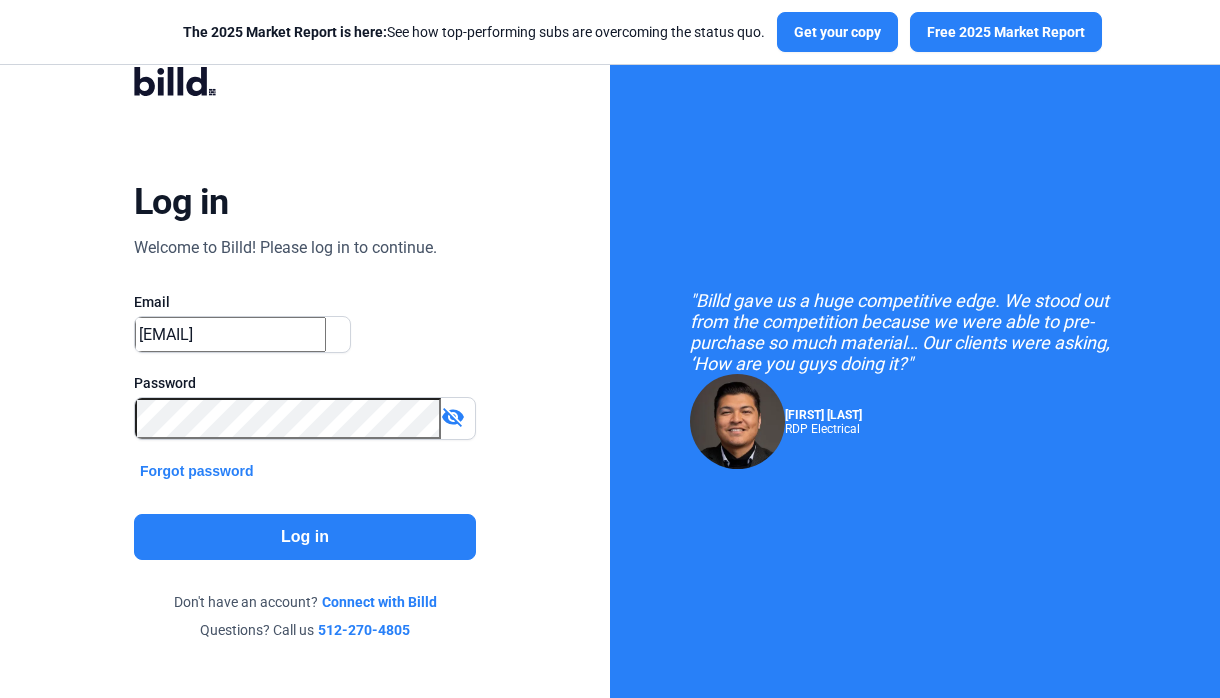 click on "Log in" at bounding box center (305, 537) 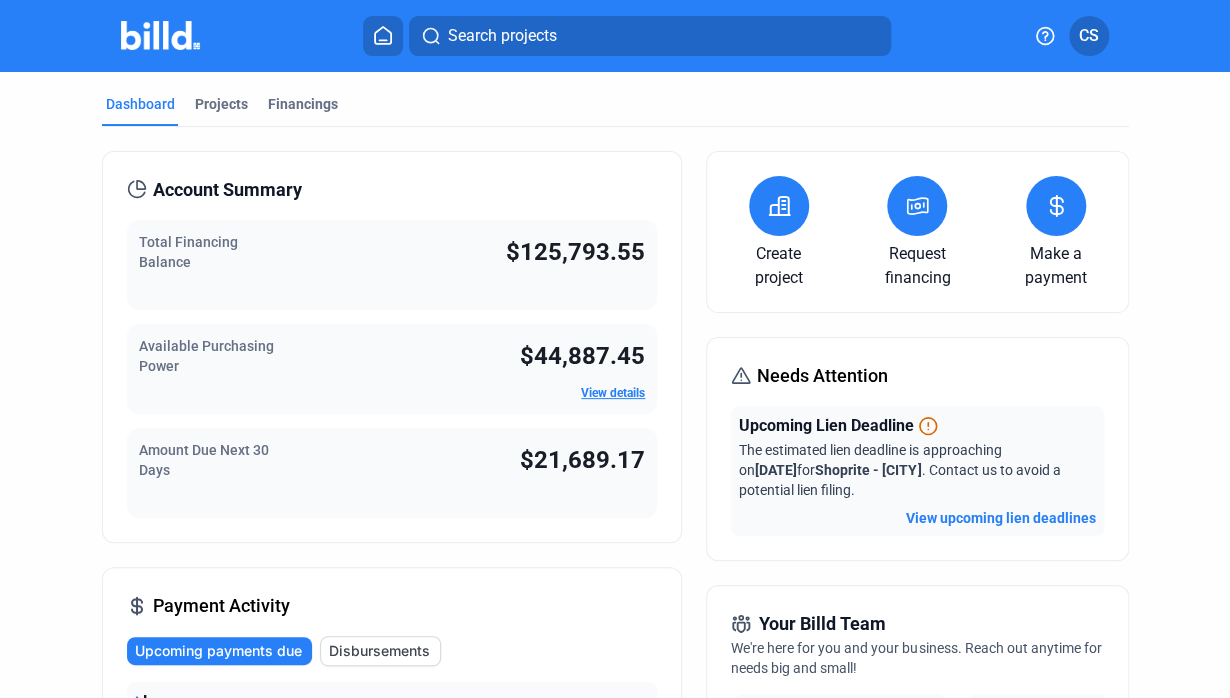 click on "Projects" at bounding box center (221, 104) 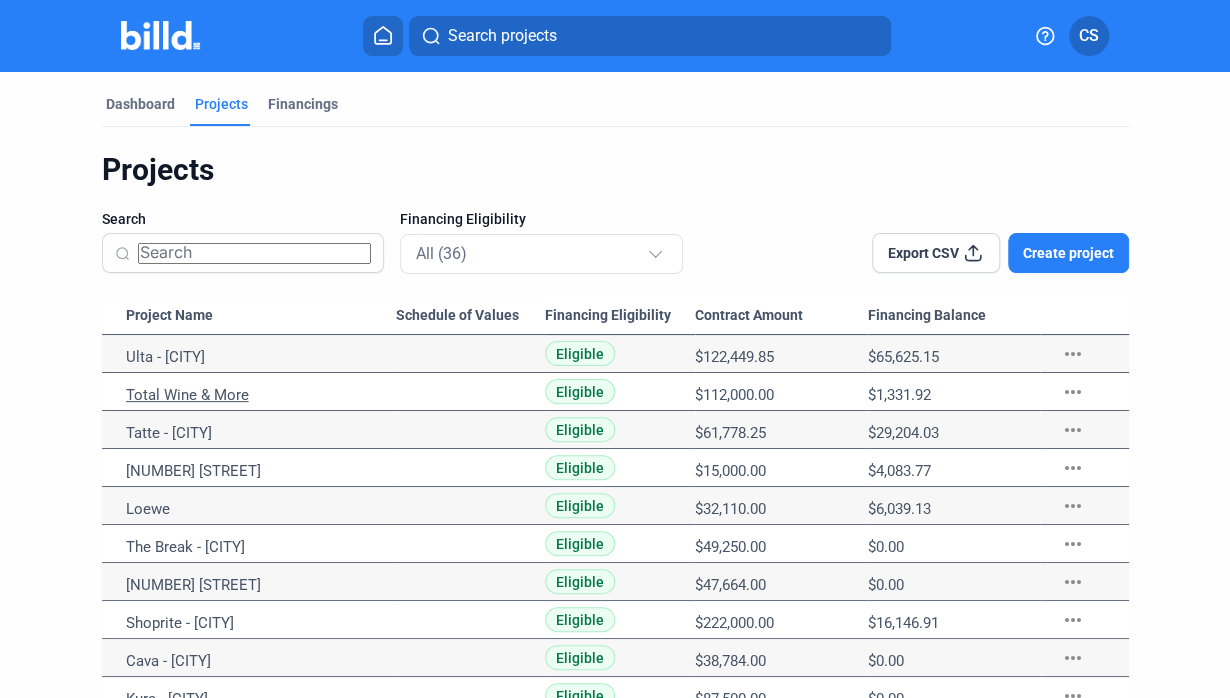 click on "Total Wine & More" at bounding box center [261, 357] 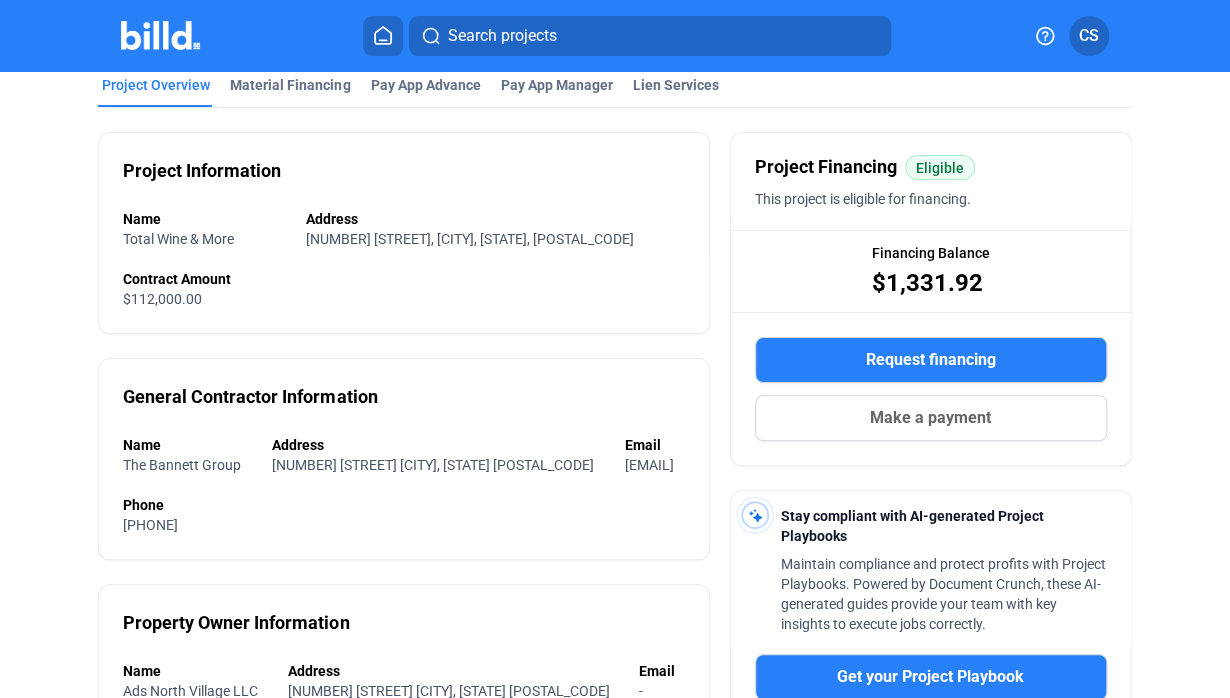 scroll, scrollTop: 28, scrollLeft: 0, axis: vertical 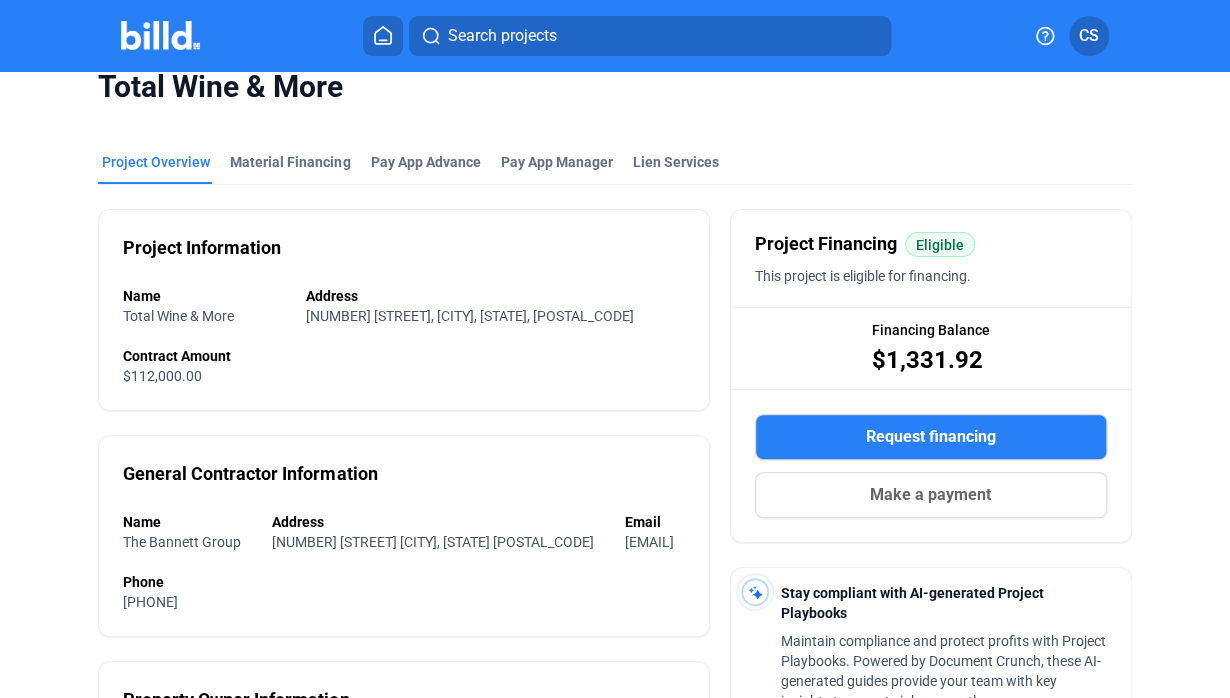 drag, startPoint x: 898, startPoint y: 351, endPoint x: 991, endPoint y: 350, distance: 93.00538 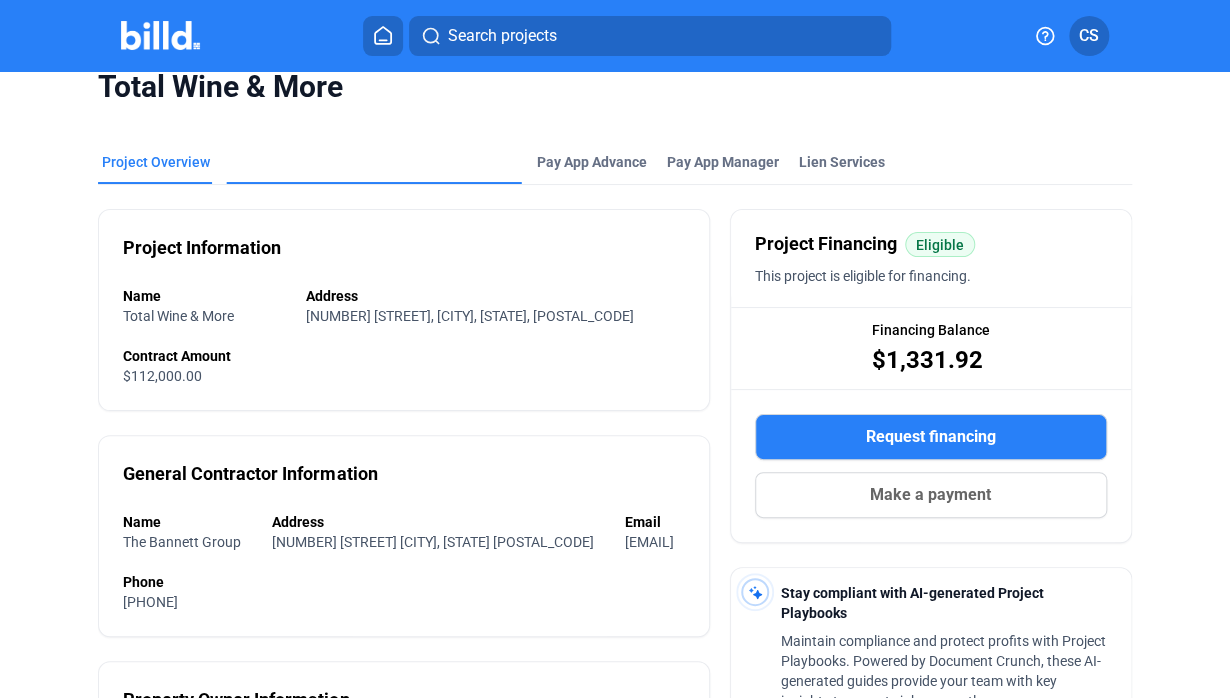 click on "Material Financing" at bounding box center [290, 314] 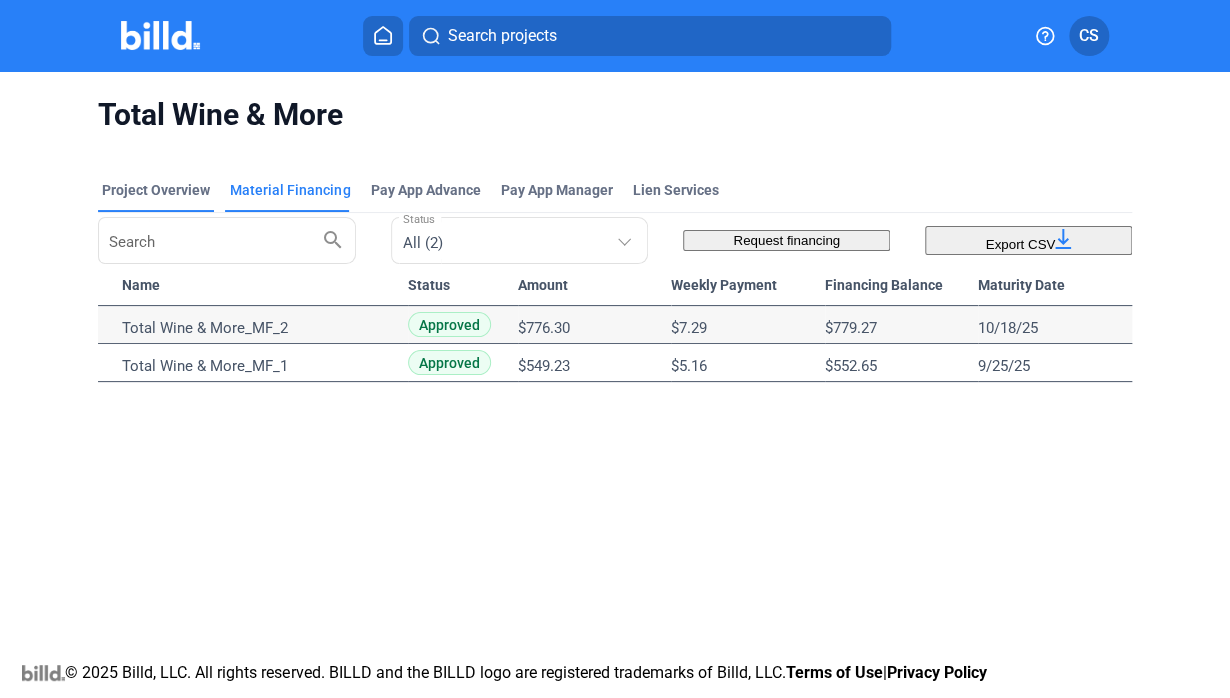 click on "Project Overview" at bounding box center (156, 190) 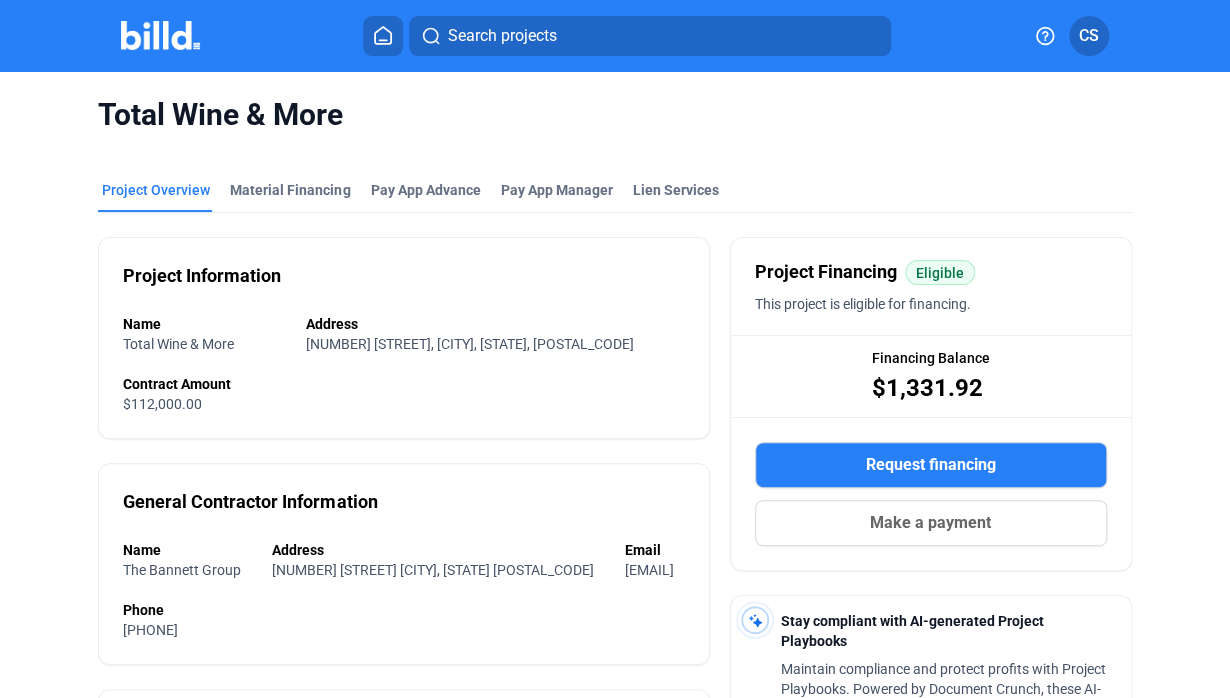click on "Request financing" at bounding box center (931, 465) 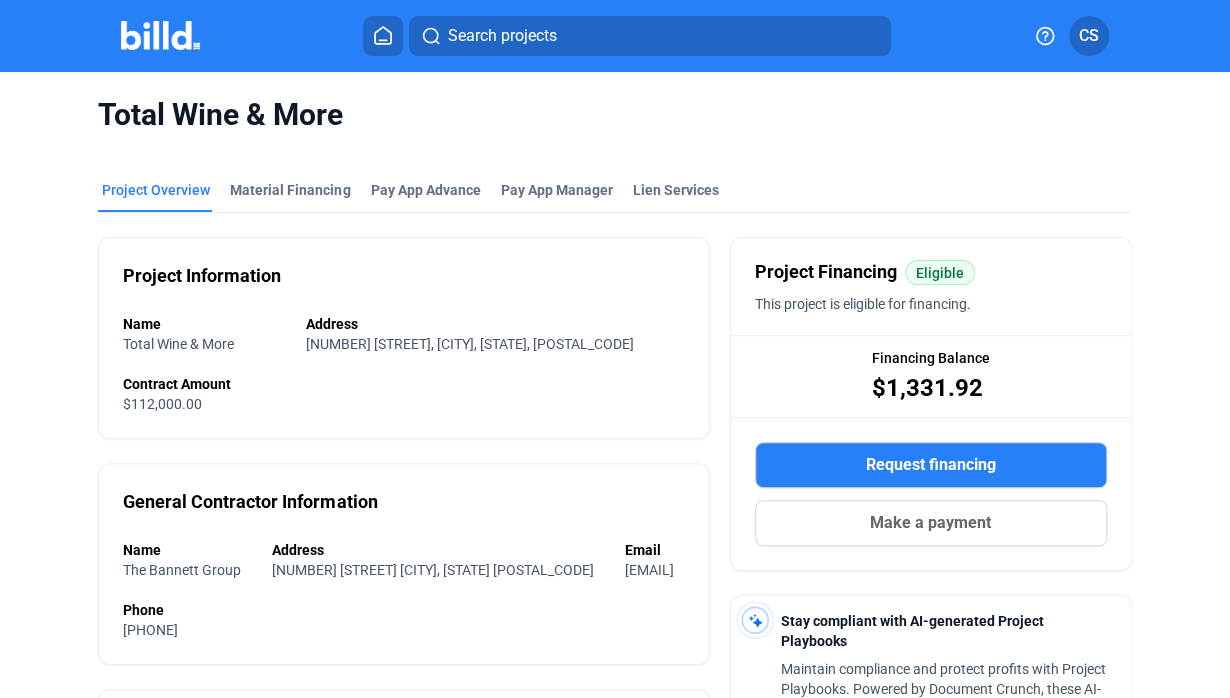 scroll, scrollTop: 100, scrollLeft: 0, axis: vertical 